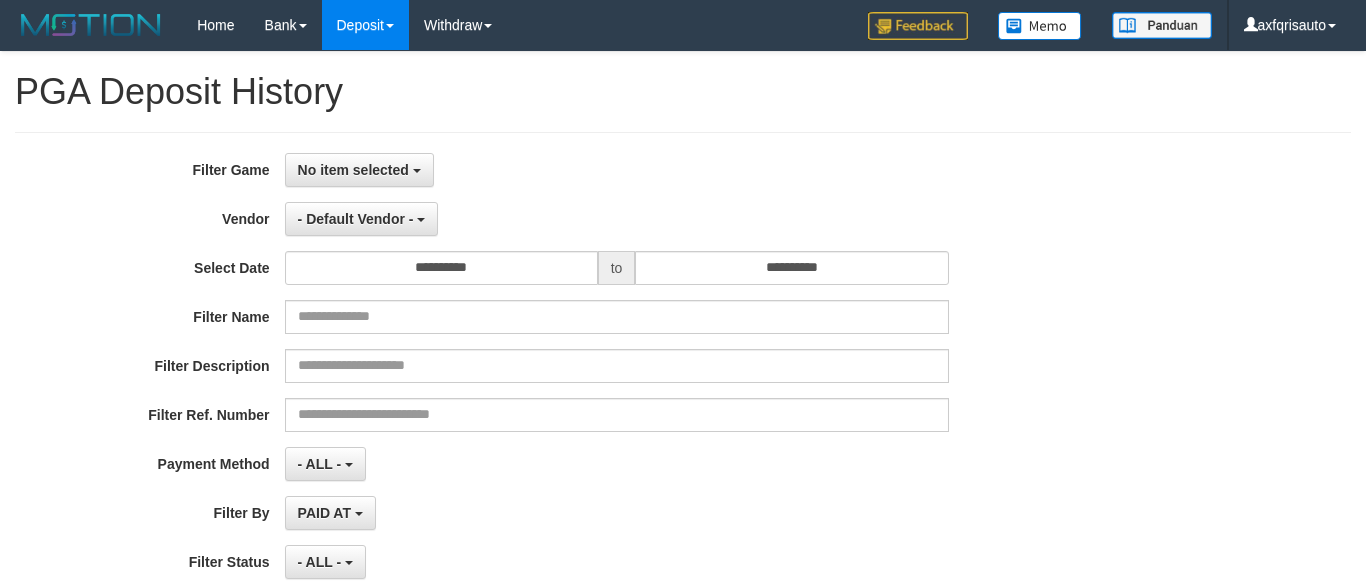 select on "**********" 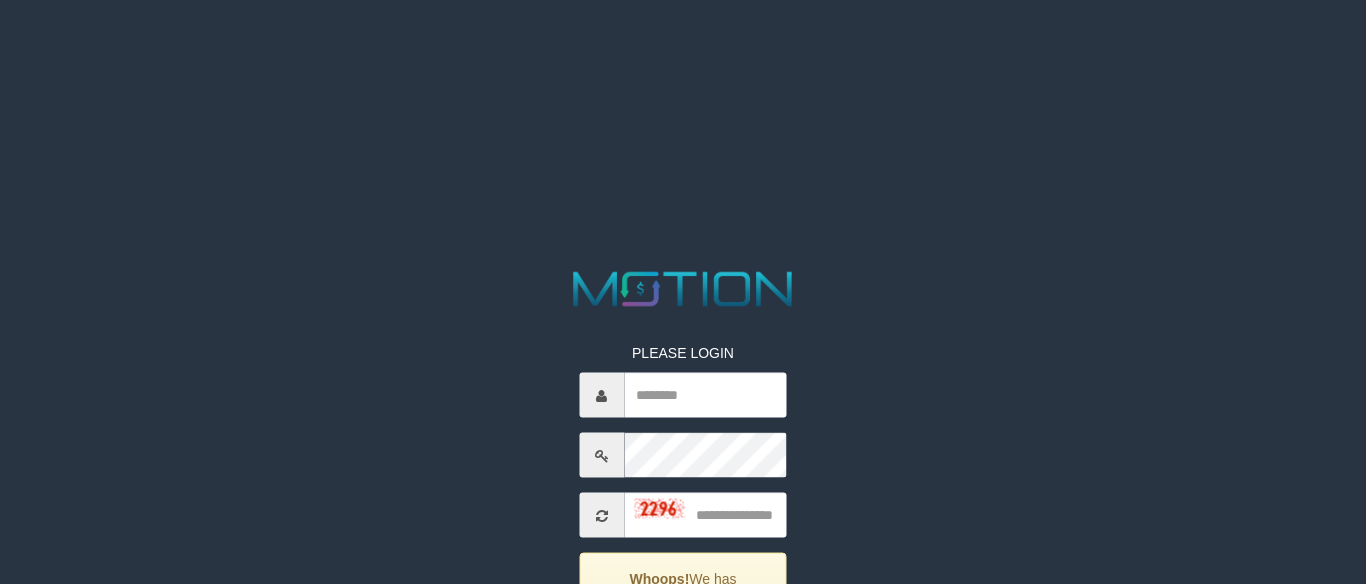 scroll, scrollTop: 0, scrollLeft: 0, axis: both 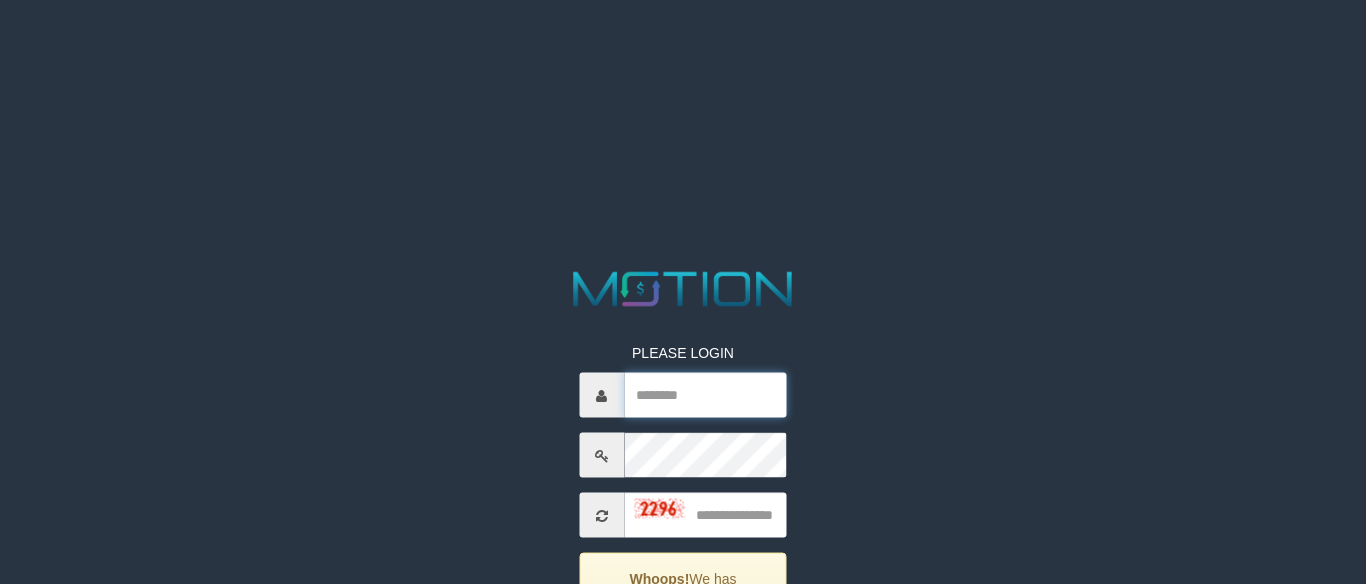 type on "**********" 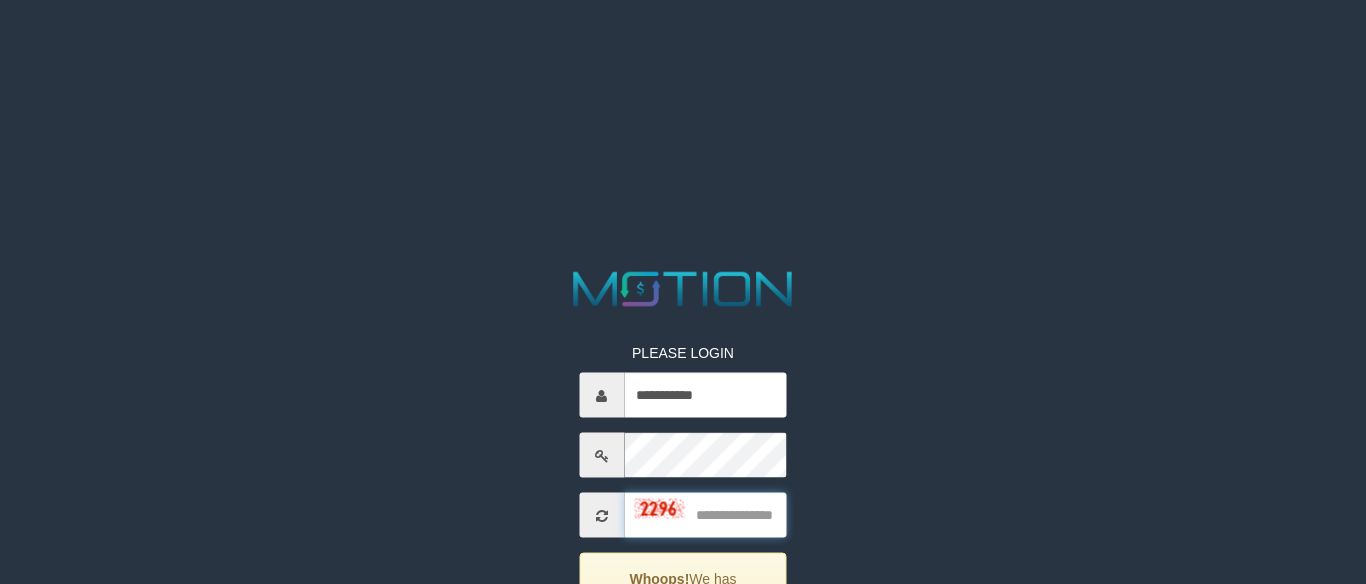 click at bounding box center (705, 515) 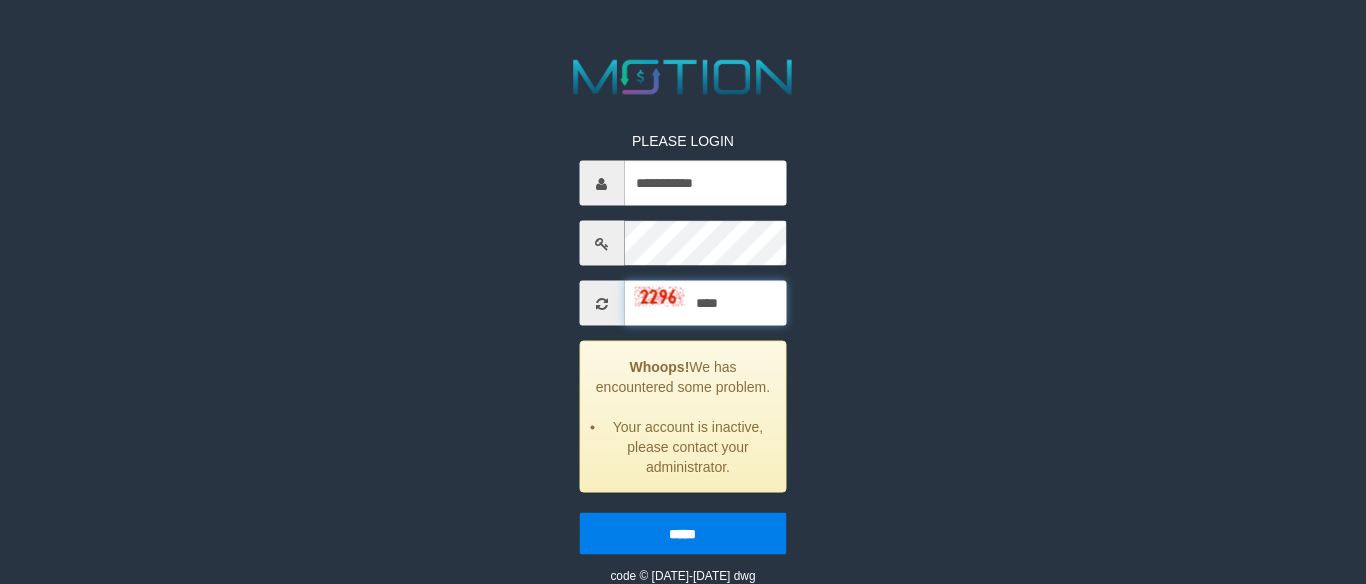 scroll, scrollTop: 213, scrollLeft: 0, axis: vertical 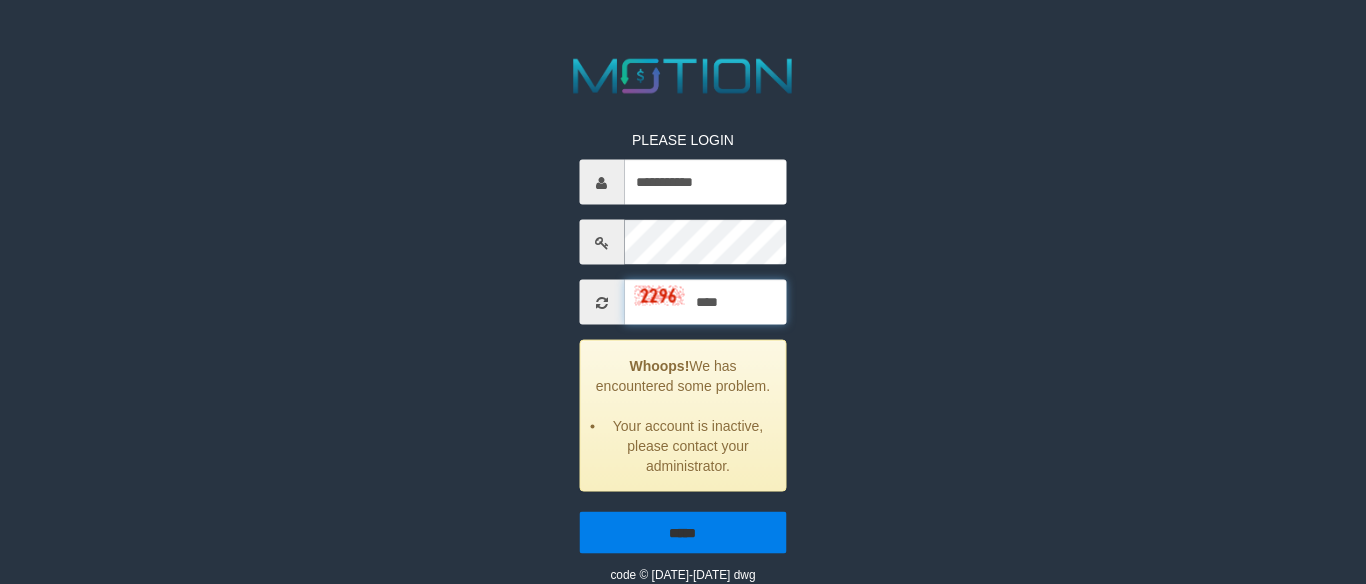 type on "****" 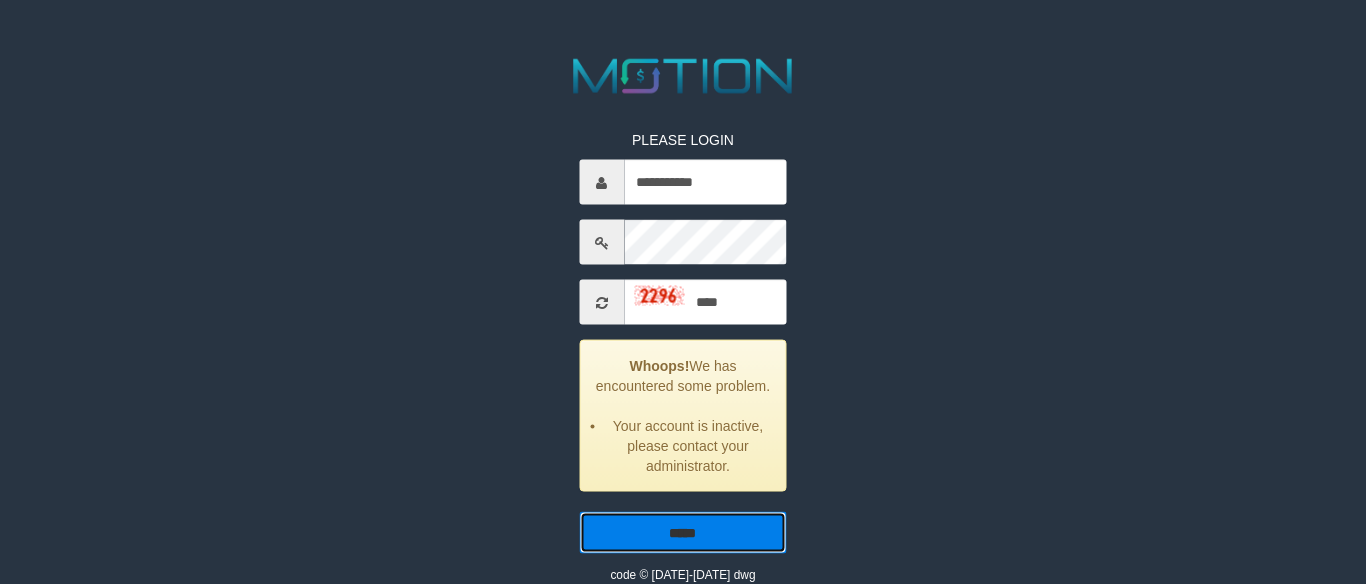 click on "*****" at bounding box center (683, 533) 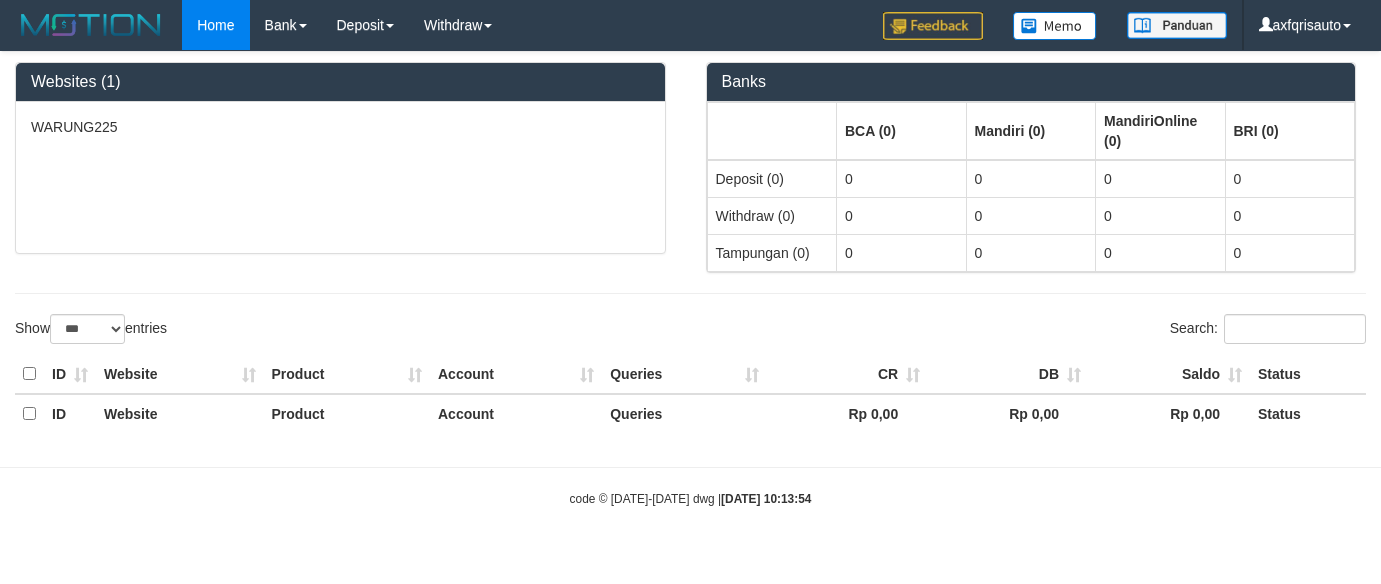 select on "***" 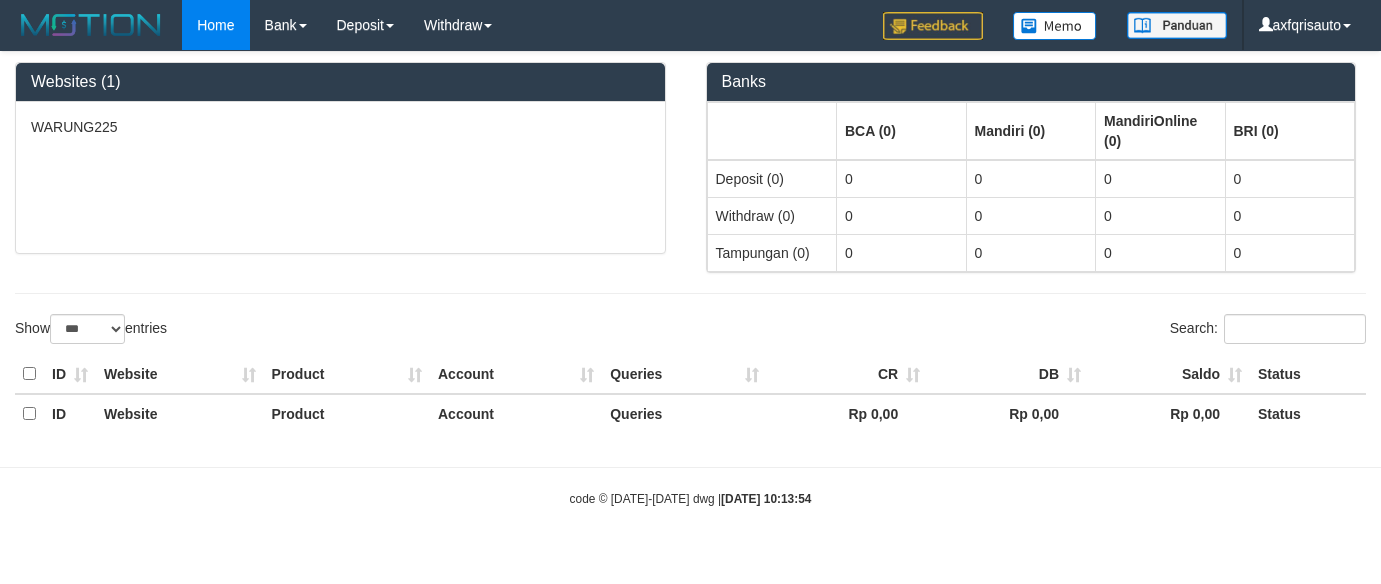 drag, startPoint x: 834, startPoint y: 449, endPoint x: 377, endPoint y: 9, distance: 634.3887 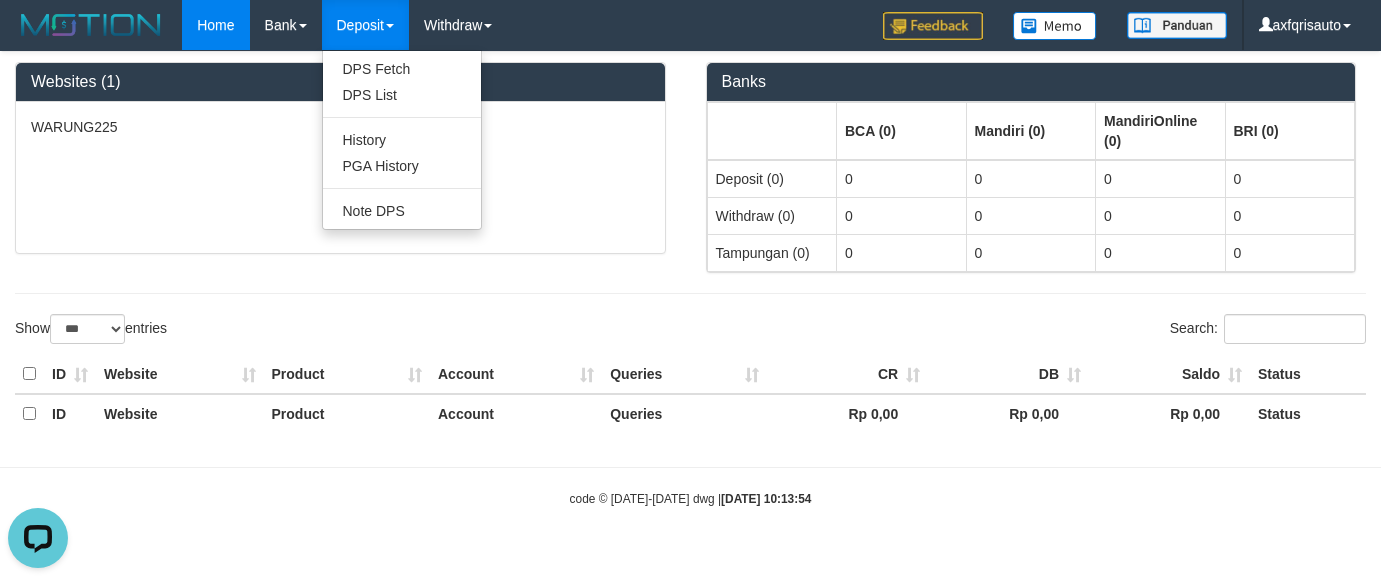 scroll, scrollTop: 0, scrollLeft: 0, axis: both 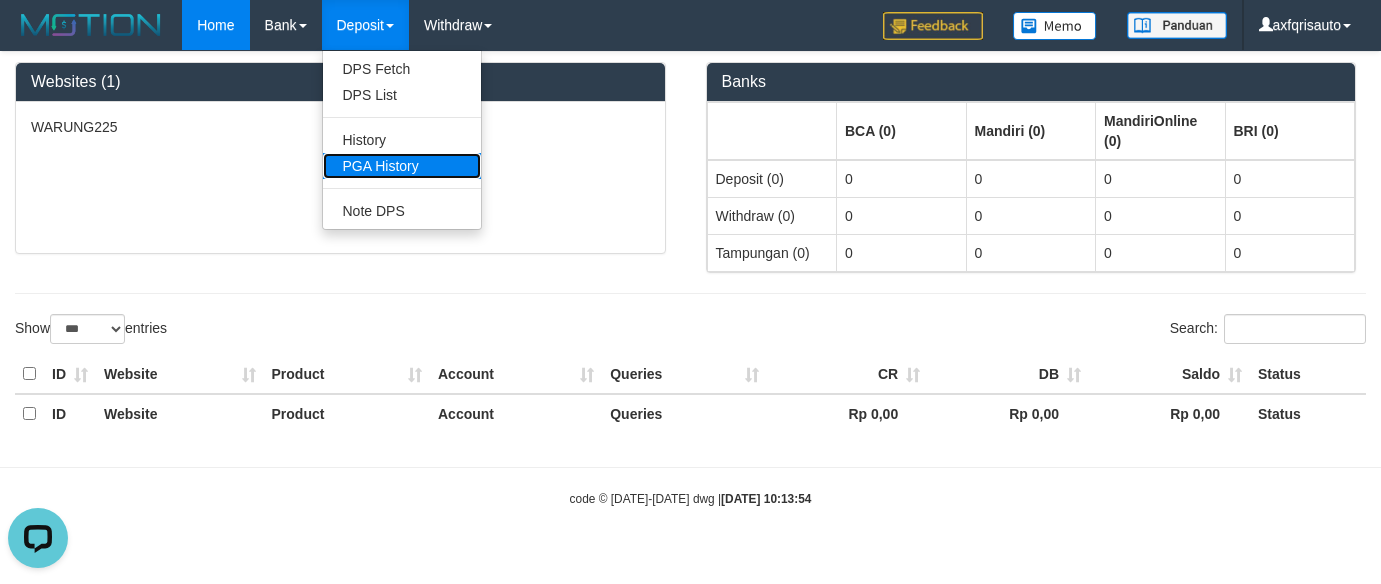 click on "PGA History" at bounding box center [402, 166] 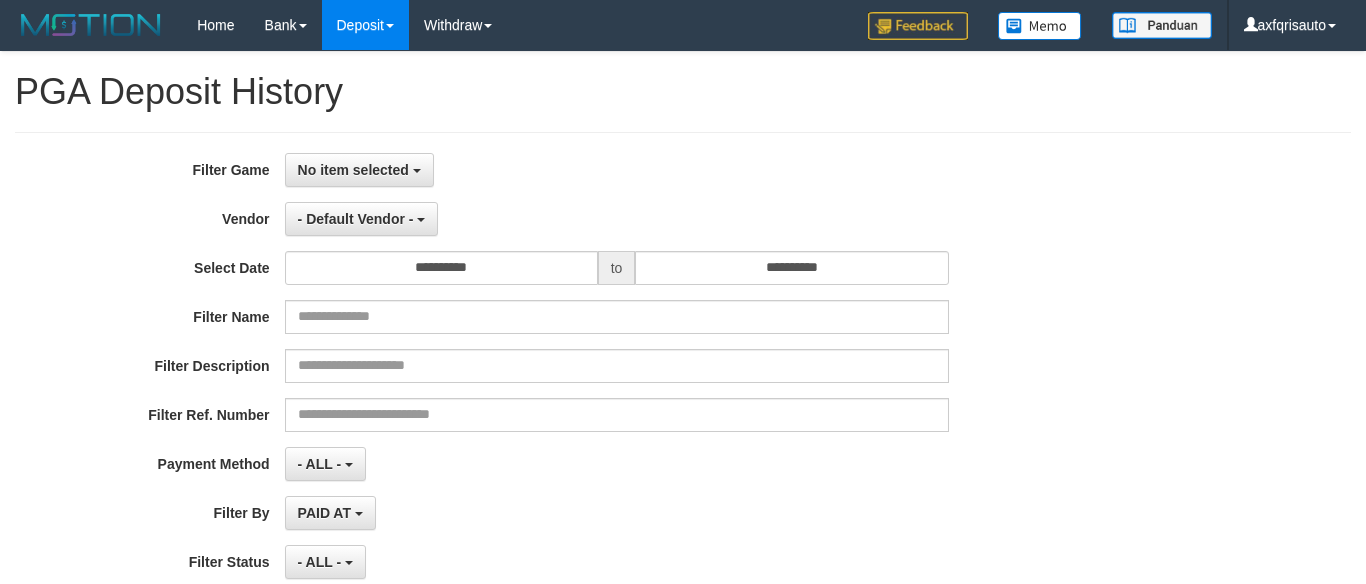 select 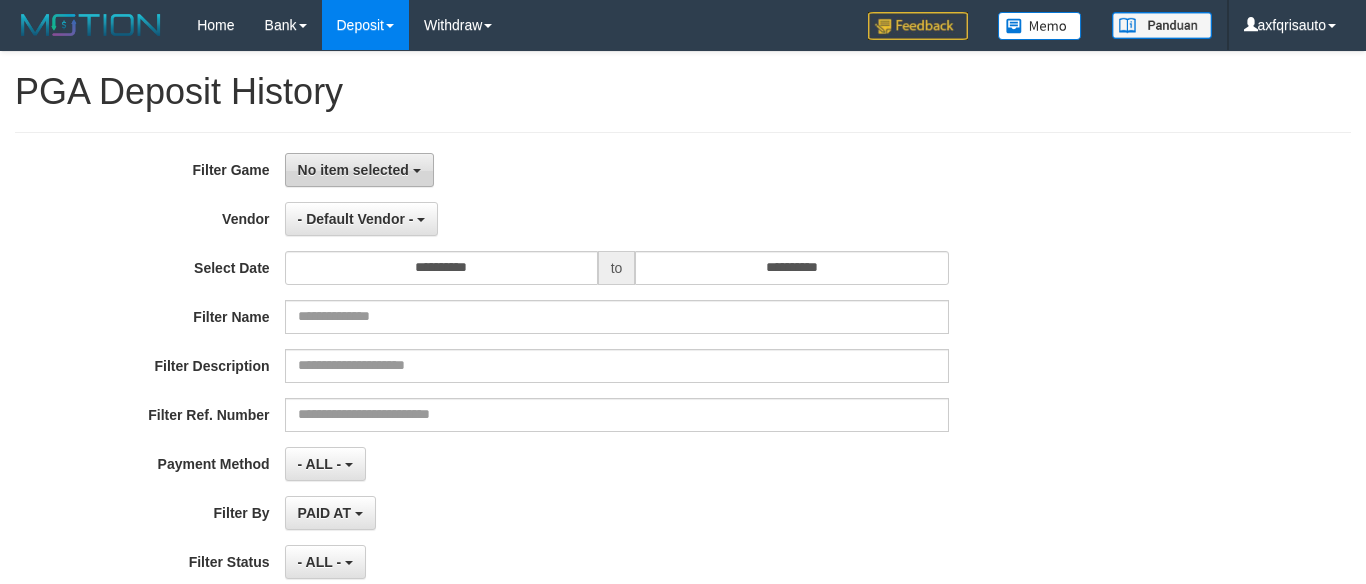 type 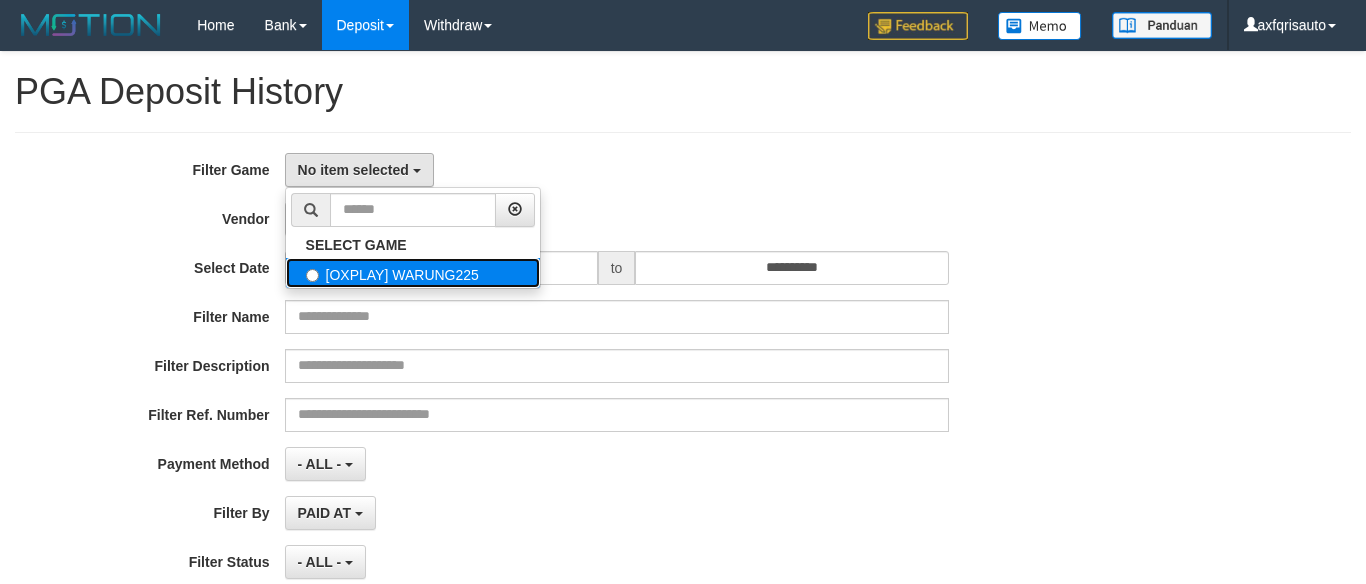 click on "[OXPLAY] WARUNG225" at bounding box center [413, 273] 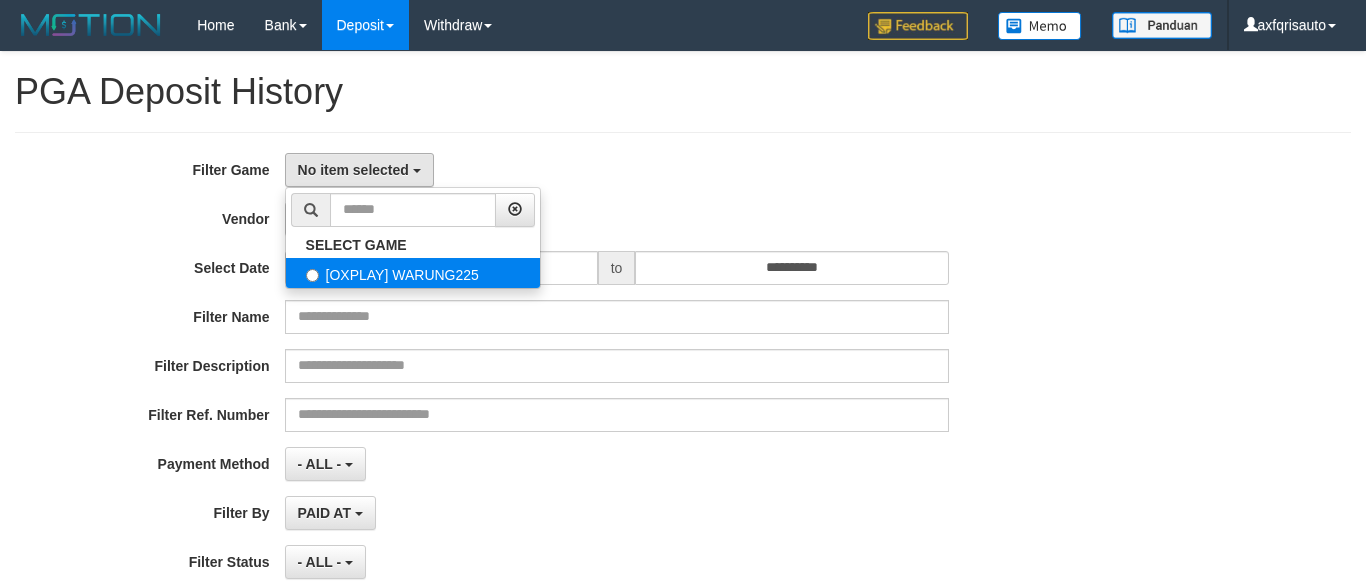 select on "***" 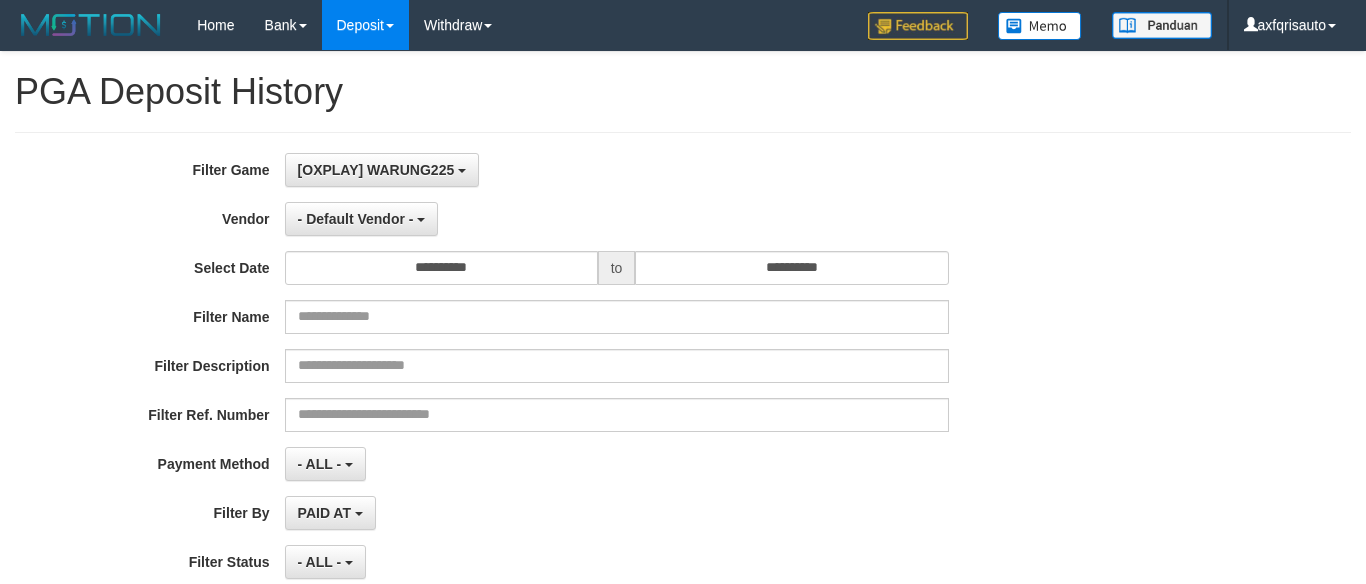 scroll, scrollTop: 18, scrollLeft: 0, axis: vertical 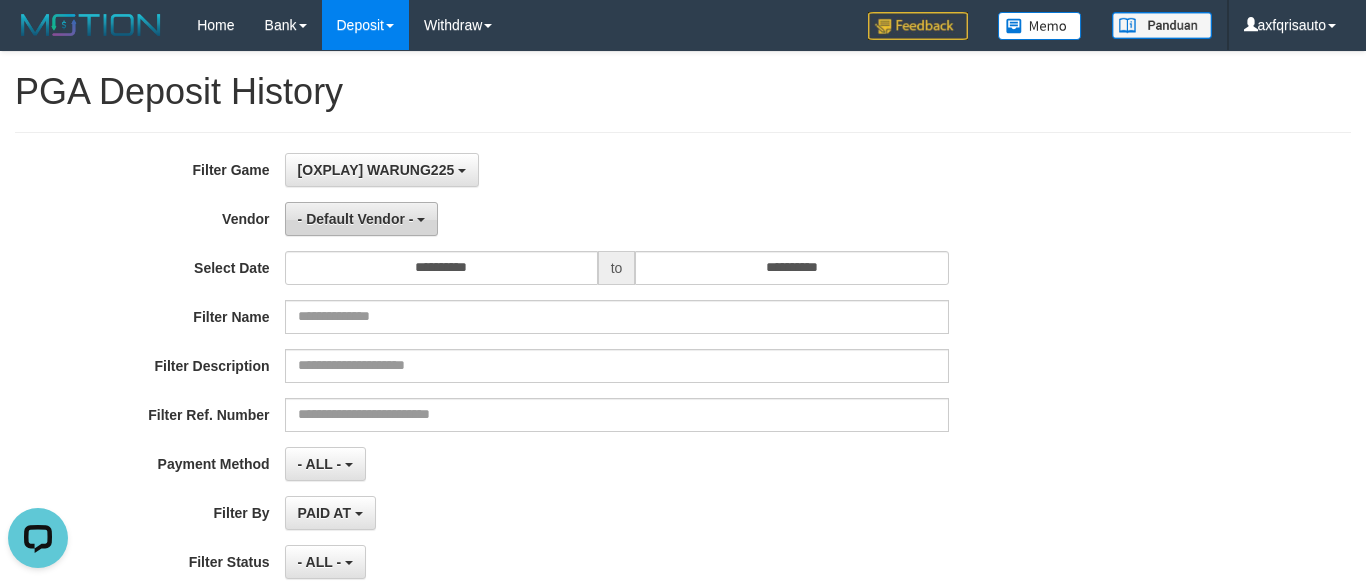click on "- Default Vendor -" at bounding box center [356, 219] 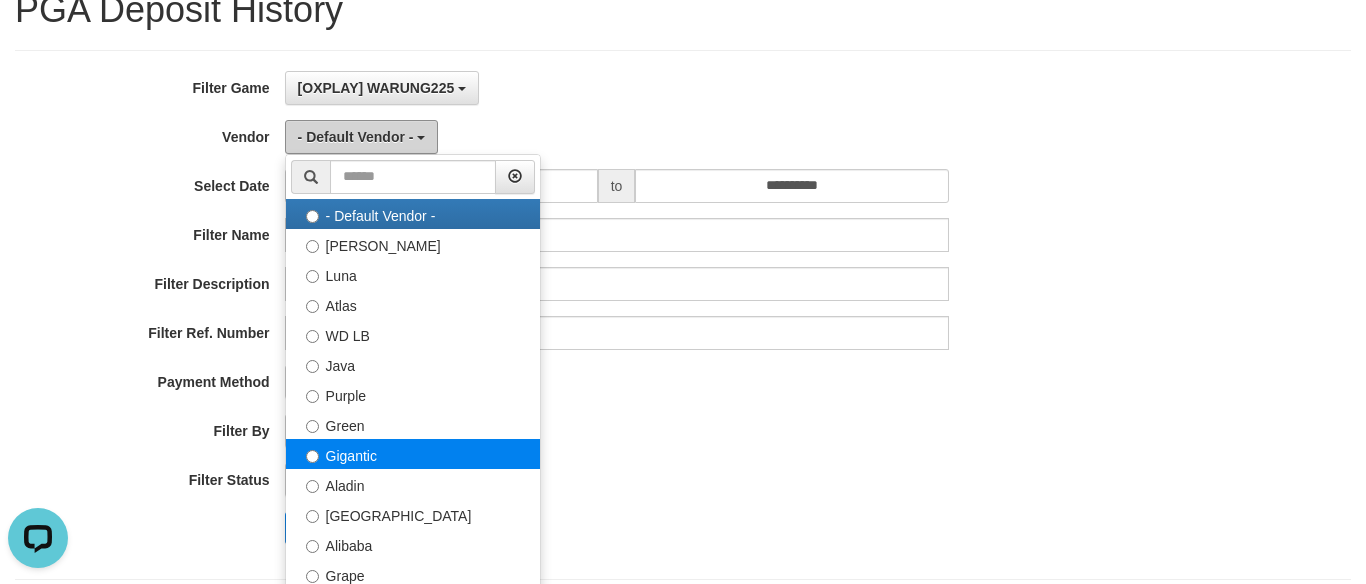 scroll, scrollTop: 200, scrollLeft: 0, axis: vertical 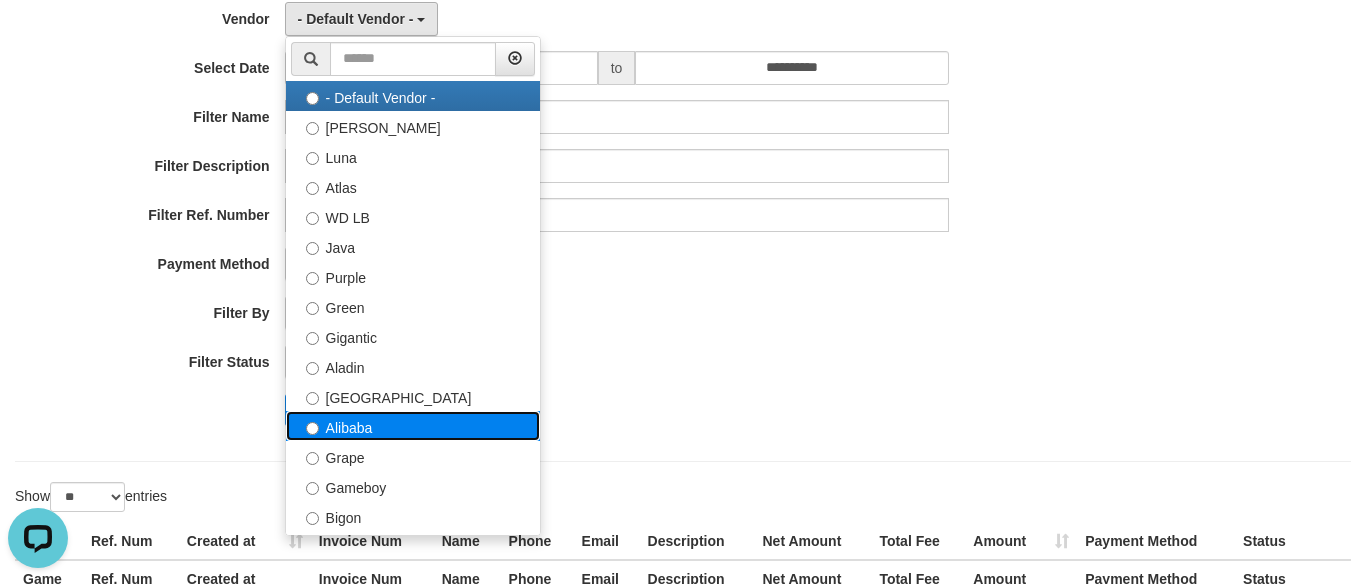 click on "Alibaba" at bounding box center (413, 426) 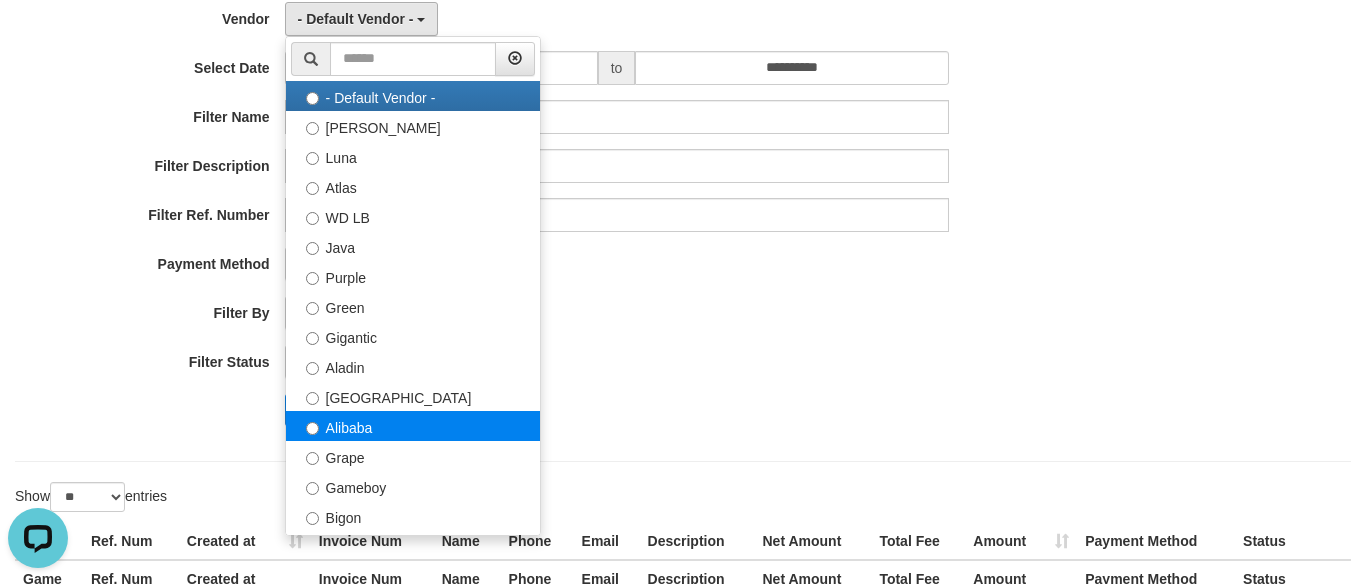 select on "**********" 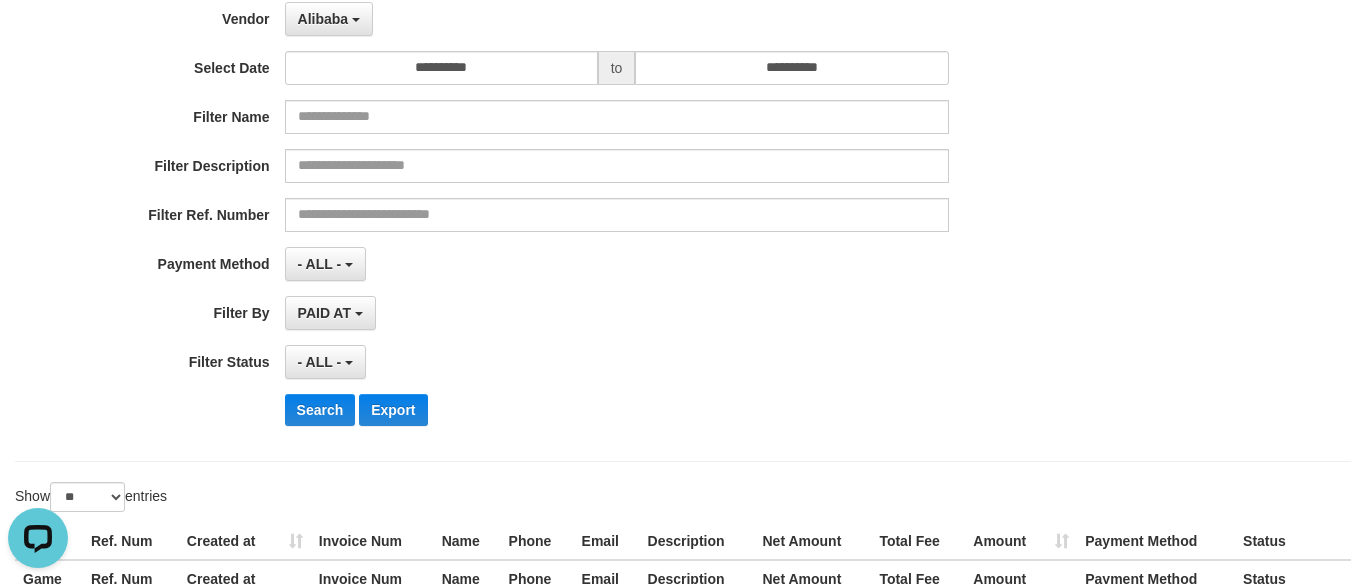 drag, startPoint x: 714, startPoint y: 277, endPoint x: 542, endPoint y: 160, distance: 208.02164 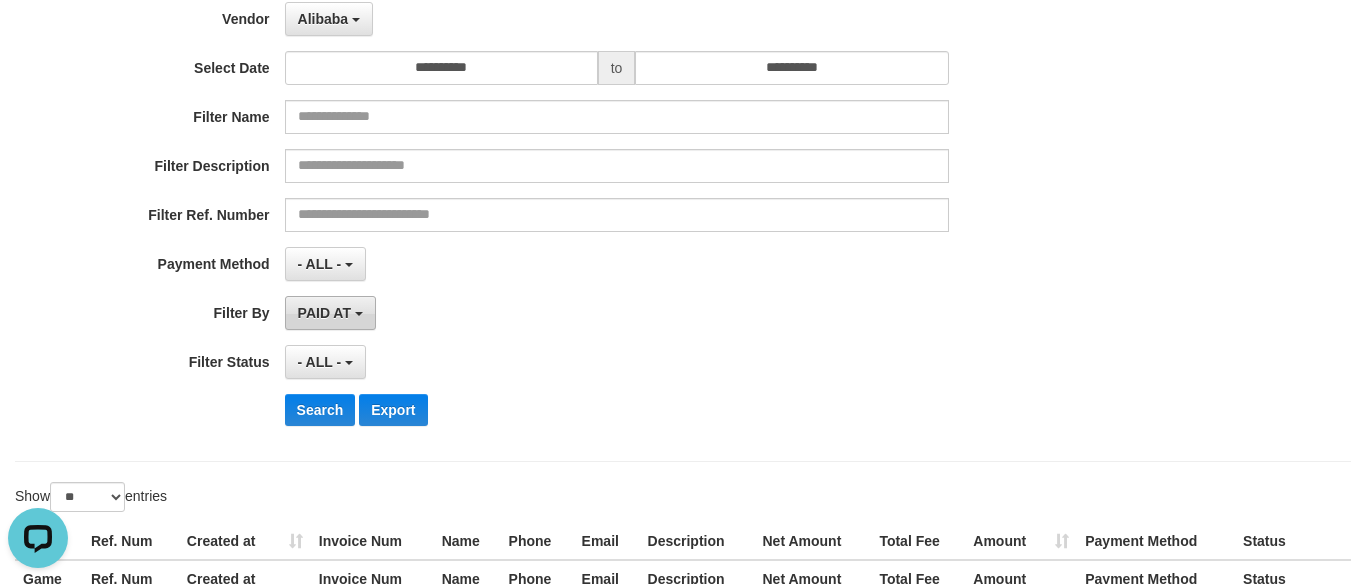 click on "PAID AT" at bounding box center [324, 313] 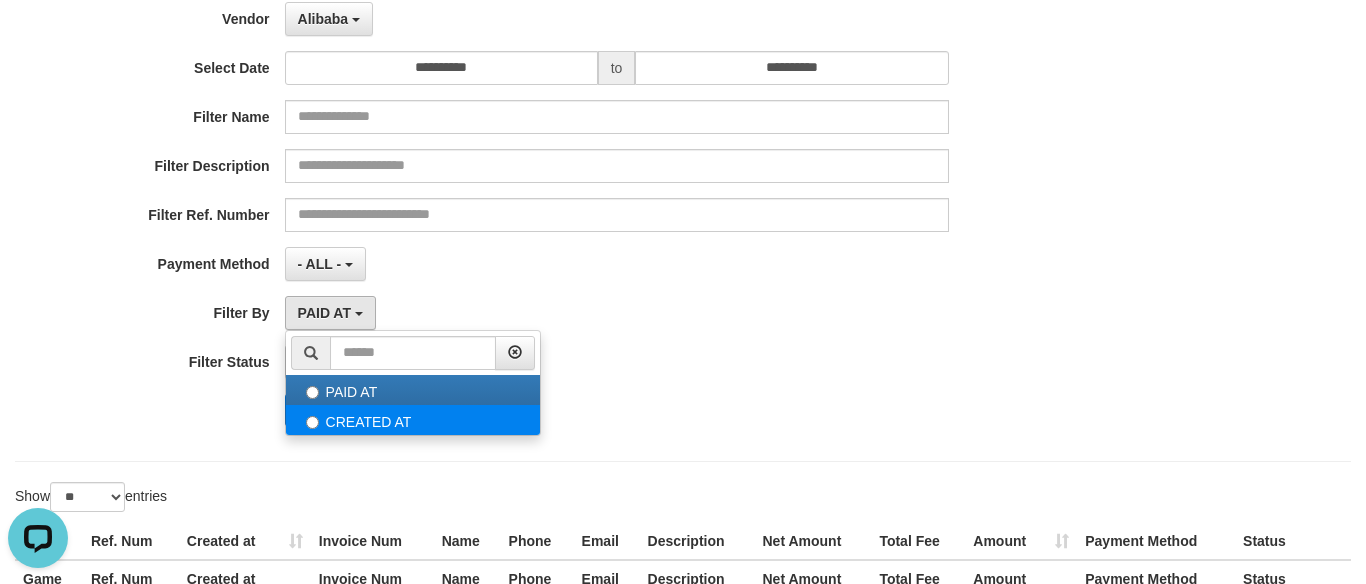 drag, startPoint x: 340, startPoint y: 402, endPoint x: 340, endPoint y: 418, distance: 16 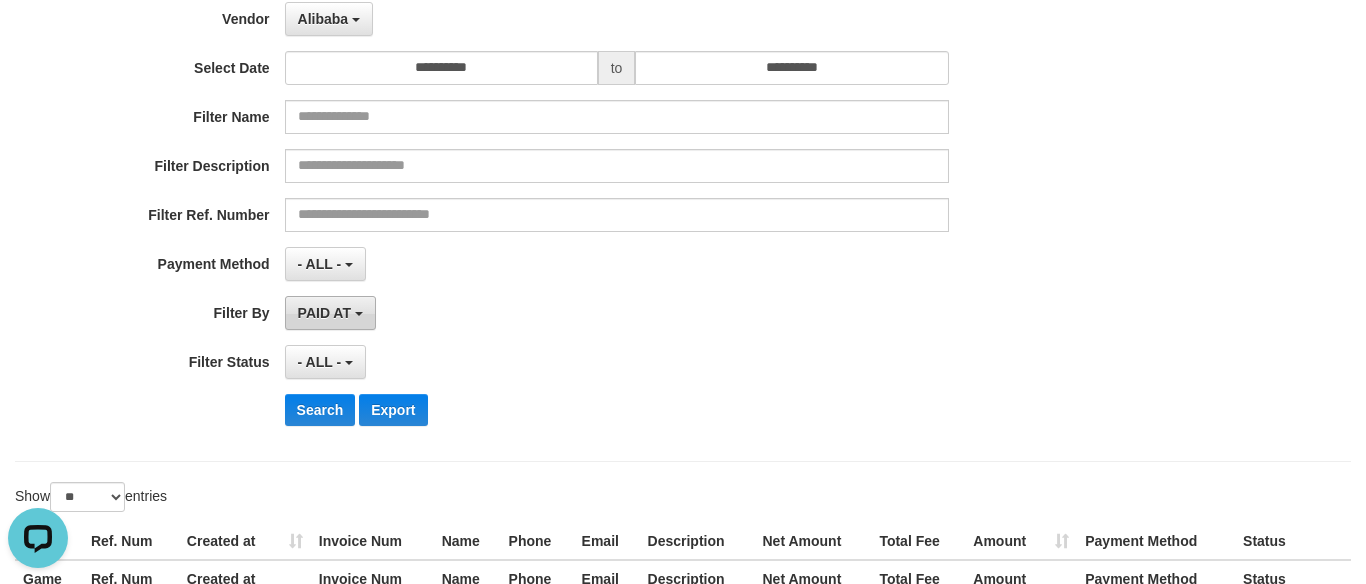click on "PAID AT" at bounding box center [330, 313] 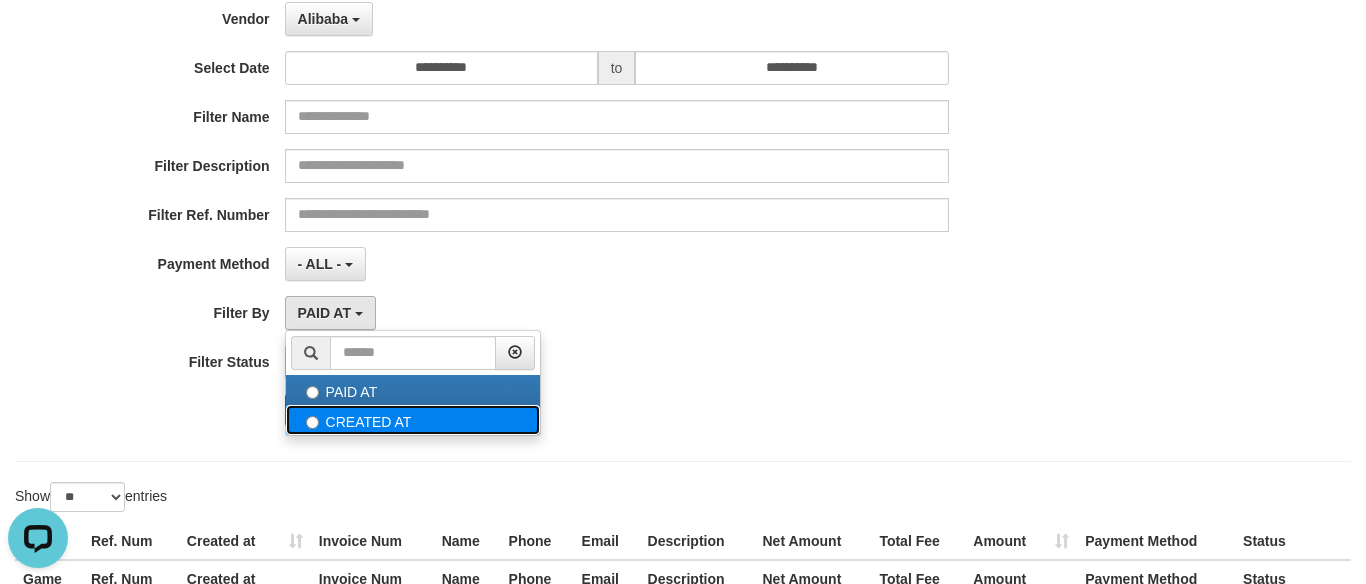 click on "CREATED AT" at bounding box center [413, 420] 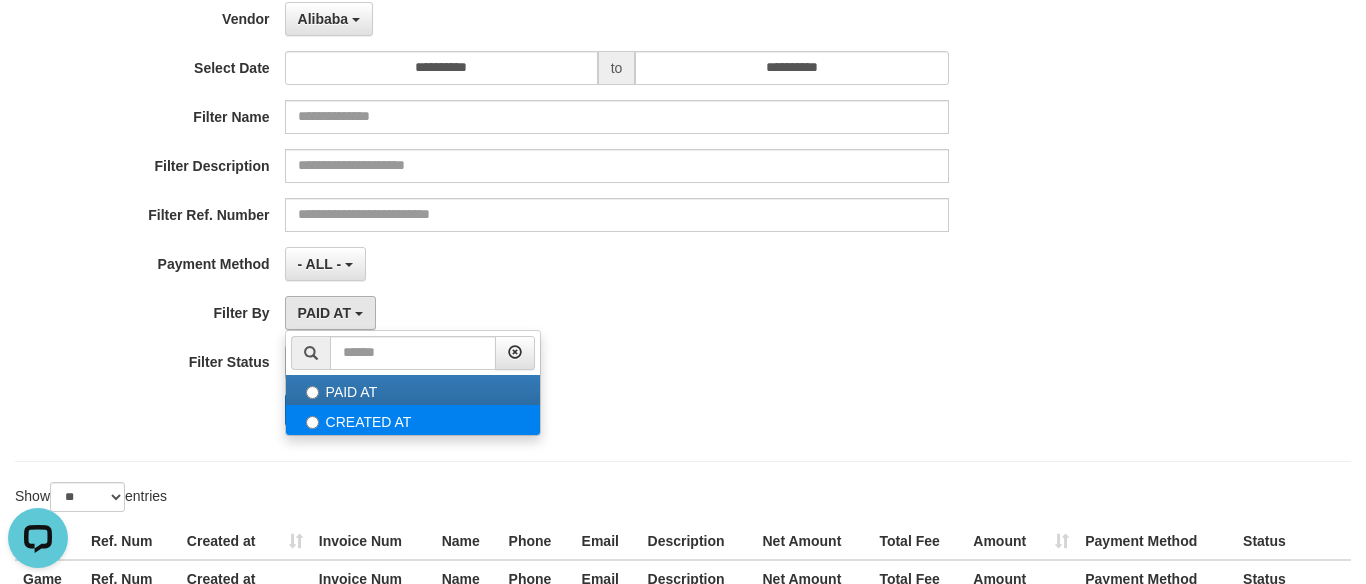 select on "*" 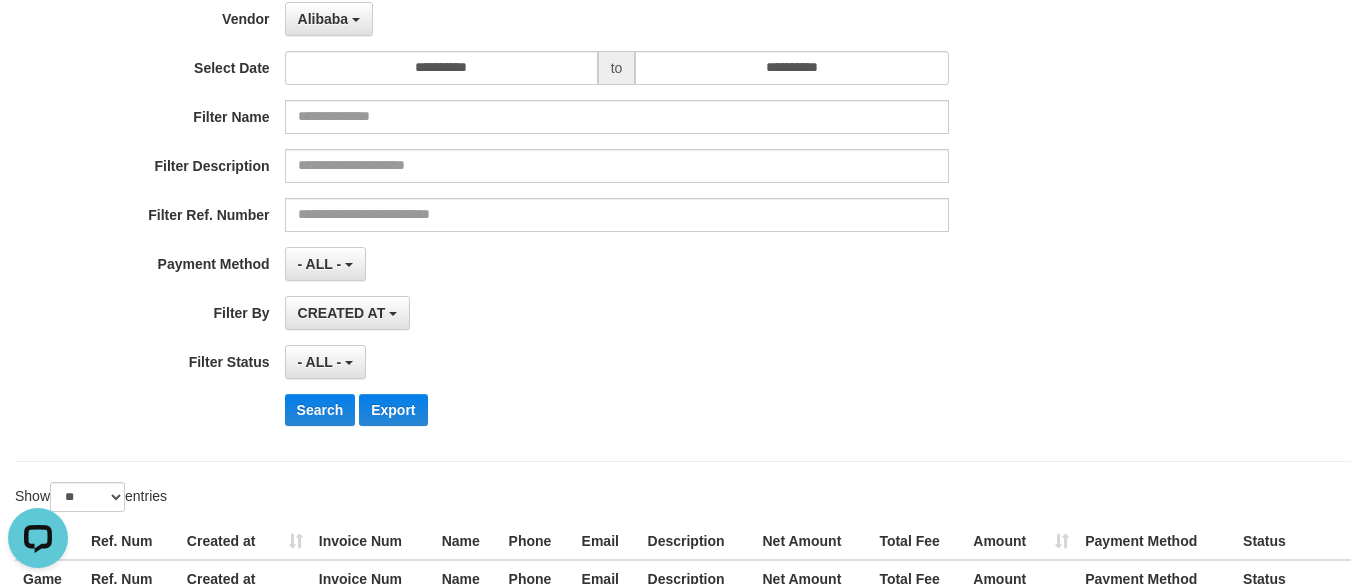 drag, startPoint x: 488, startPoint y: 269, endPoint x: 326, endPoint y: 341, distance: 177.27943 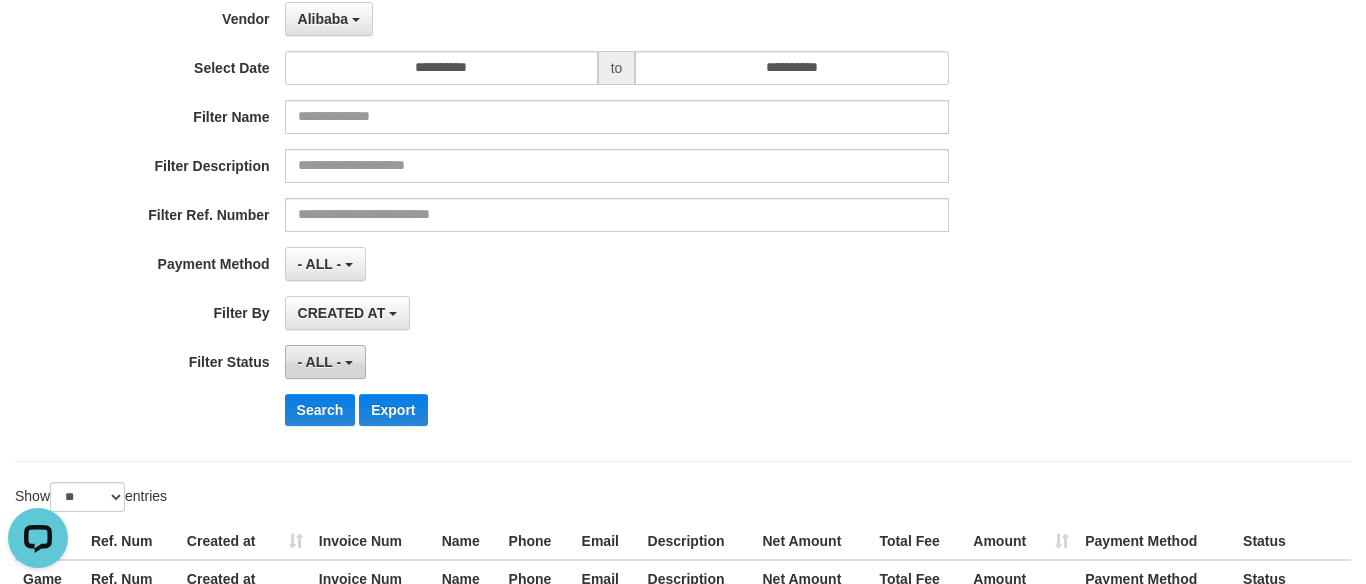 click on "- ALL -" at bounding box center [320, 362] 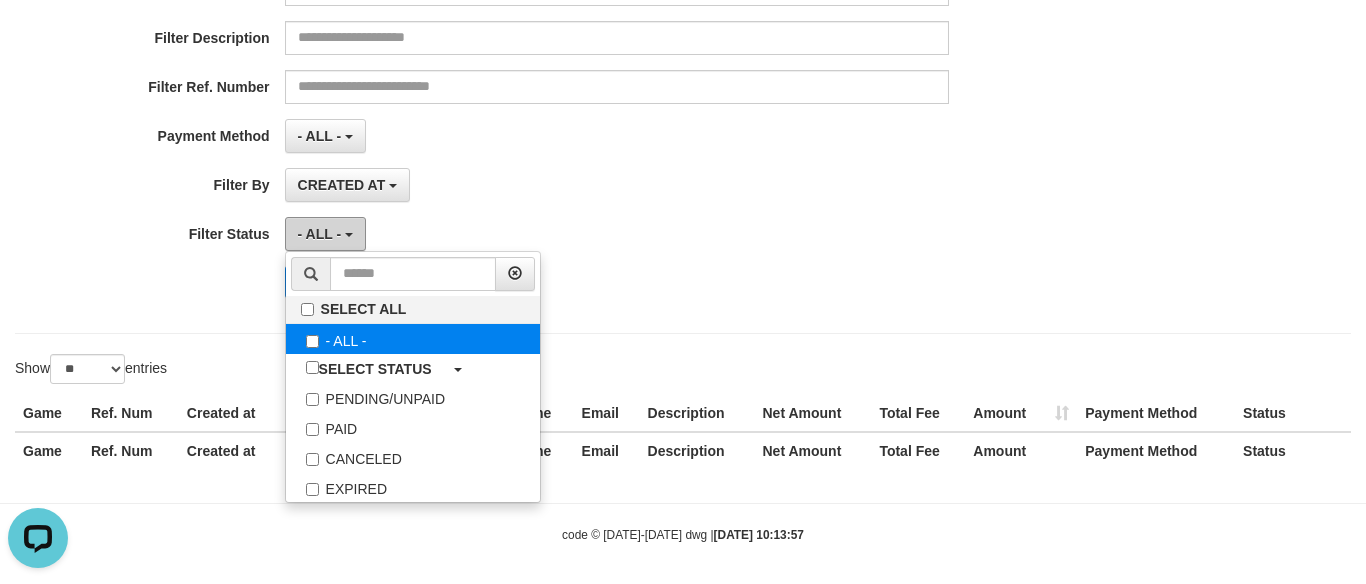 scroll, scrollTop: 333, scrollLeft: 0, axis: vertical 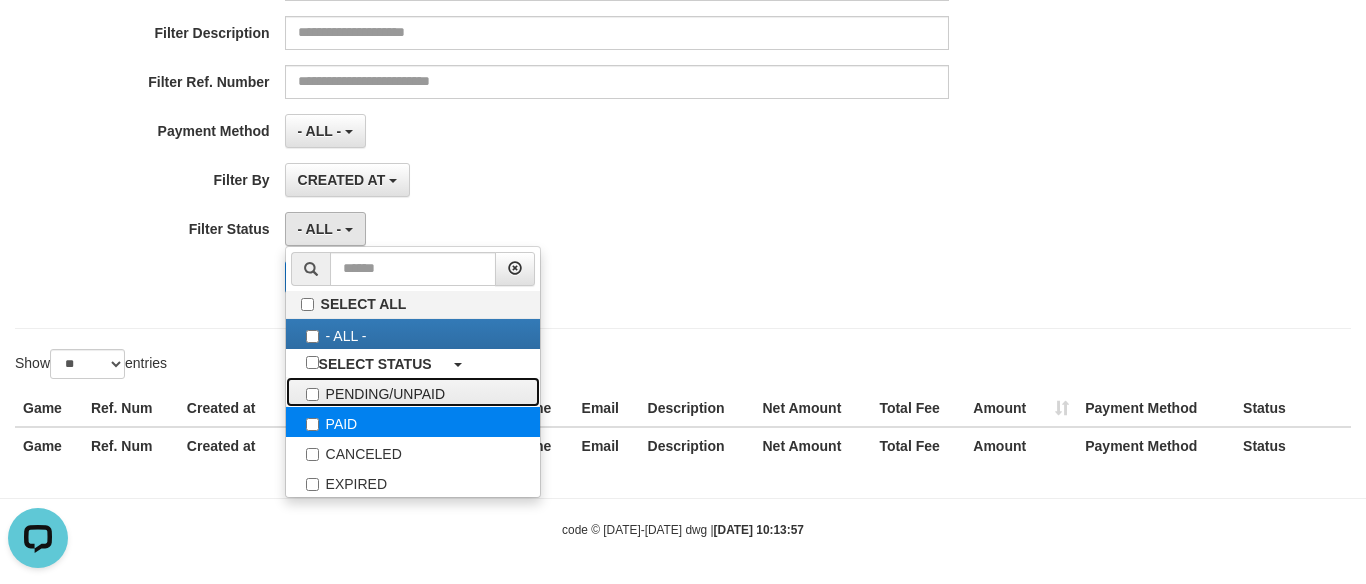 drag, startPoint x: 378, startPoint y: 398, endPoint x: 379, endPoint y: 408, distance: 10.049875 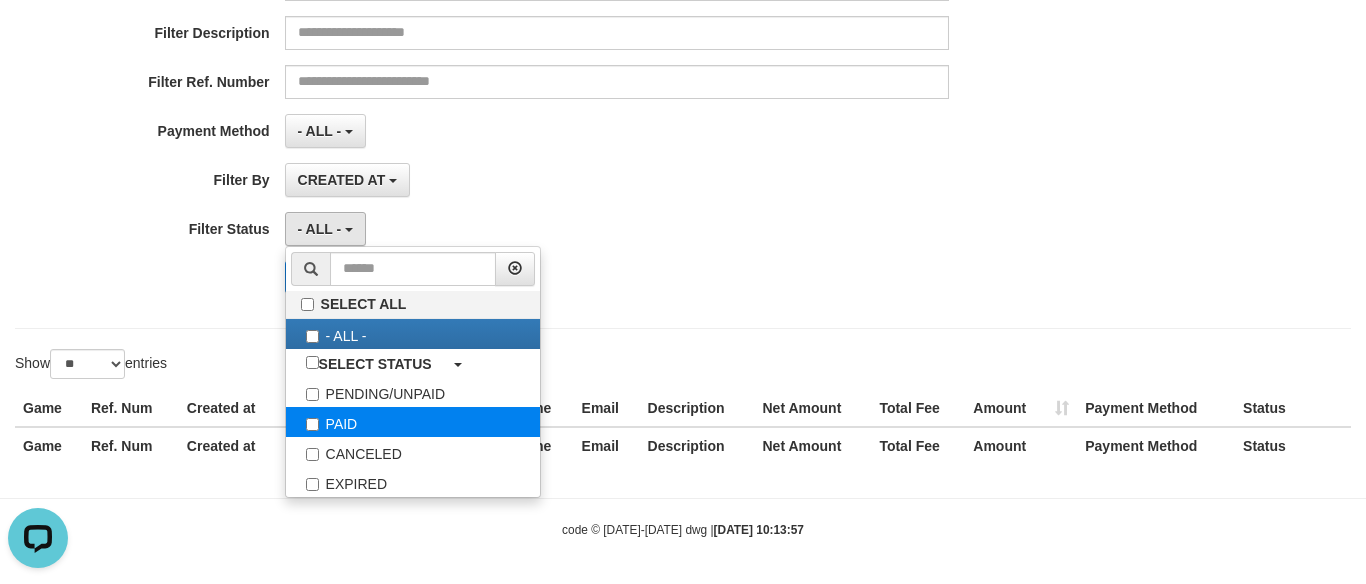 select on "*" 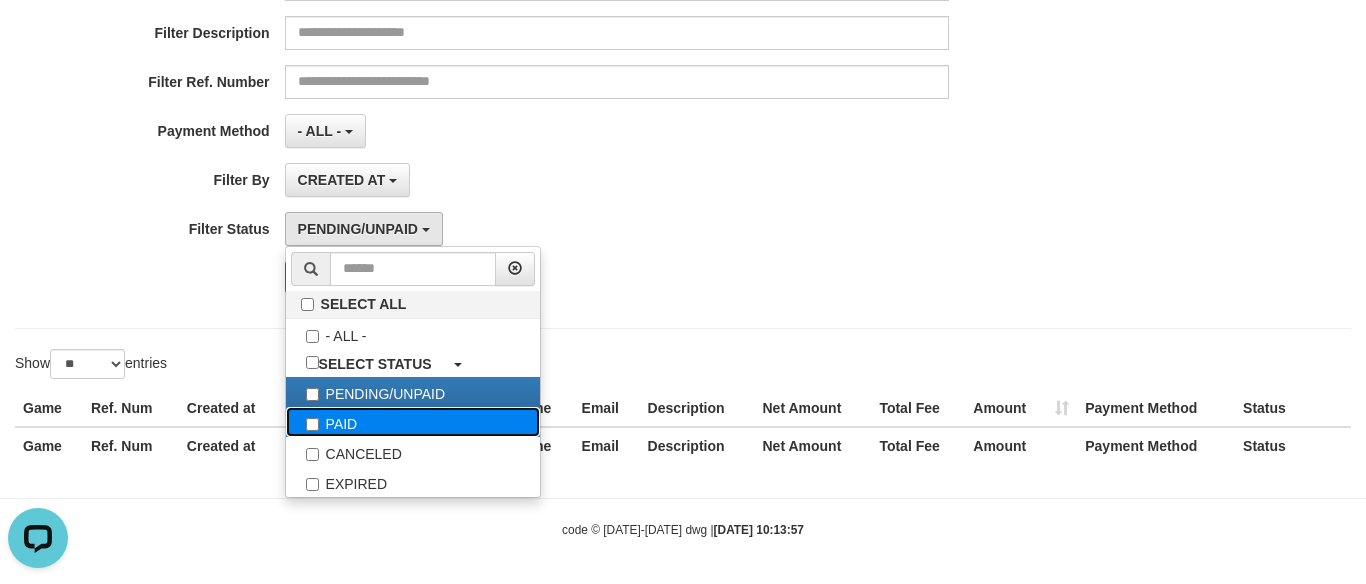 click on "PAID" at bounding box center (413, 422) 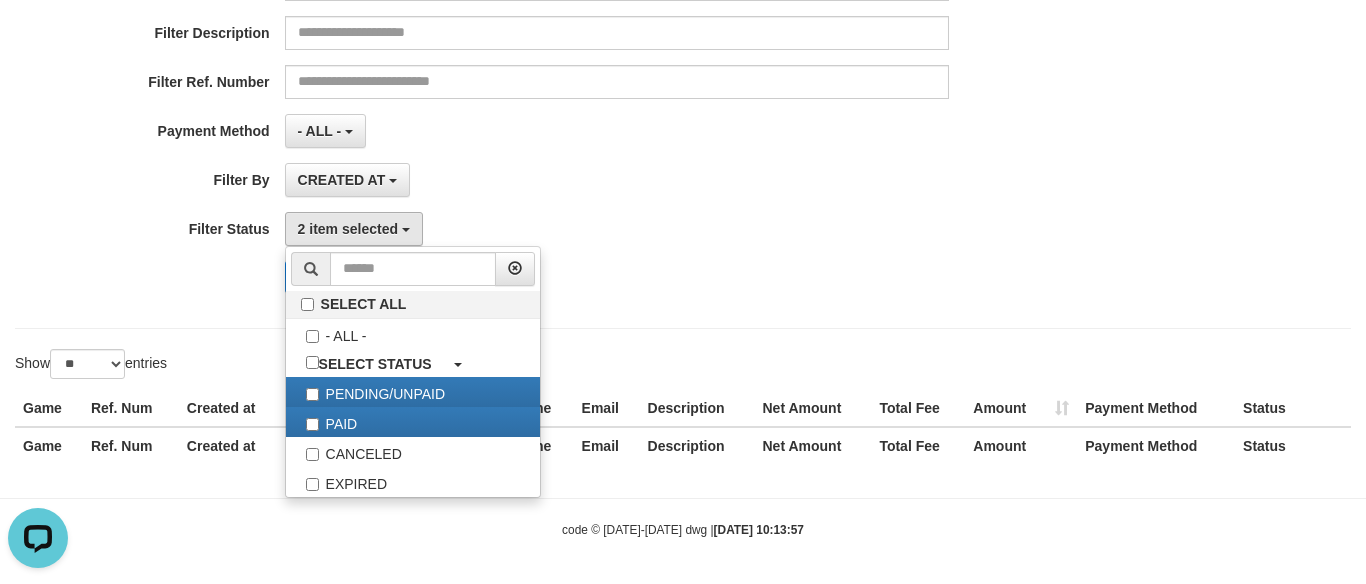 drag, startPoint x: 642, startPoint y: 159, endPoint x: 287, endPoint y: 324, distance: 391.4716 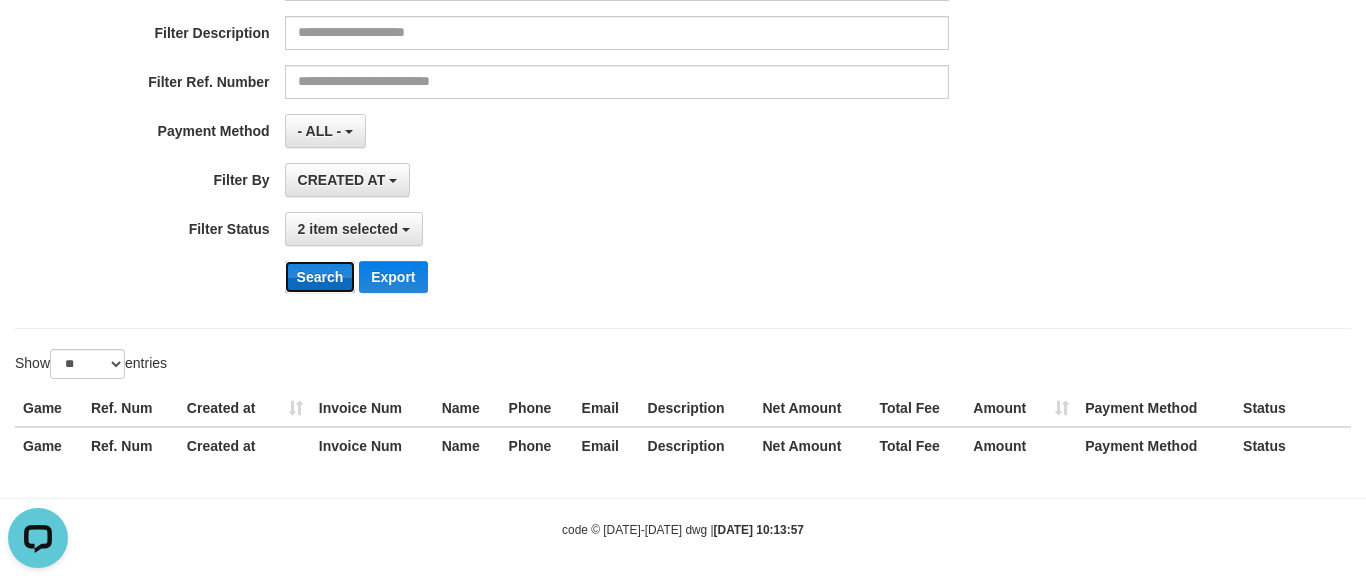 click on "Search" at bounding box center [320, 277] 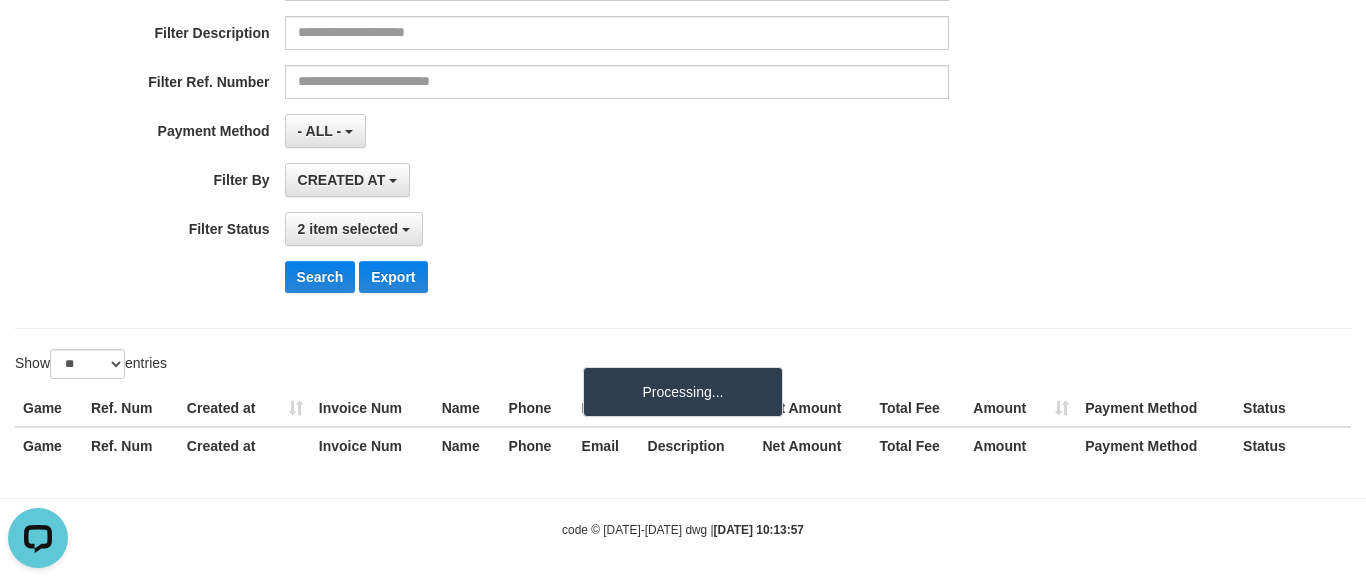 click on "Search
Export" at bounding box center (712, 277) 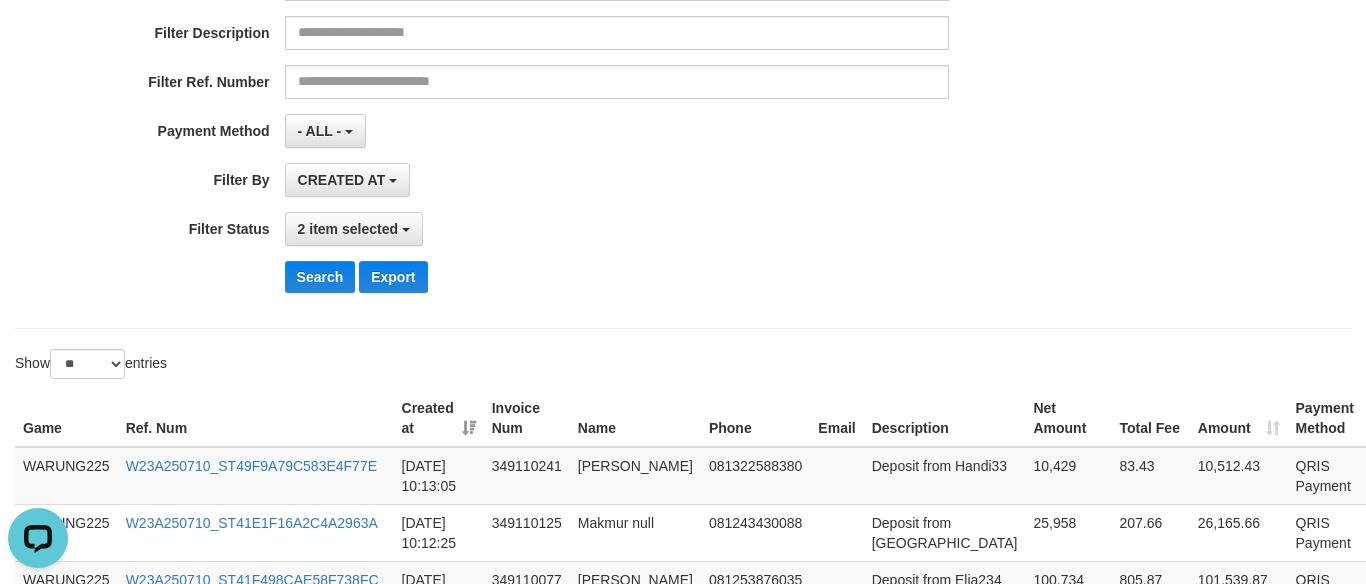 scroll, scrollTop: 812, scrollLeft: 0, axis: vertical 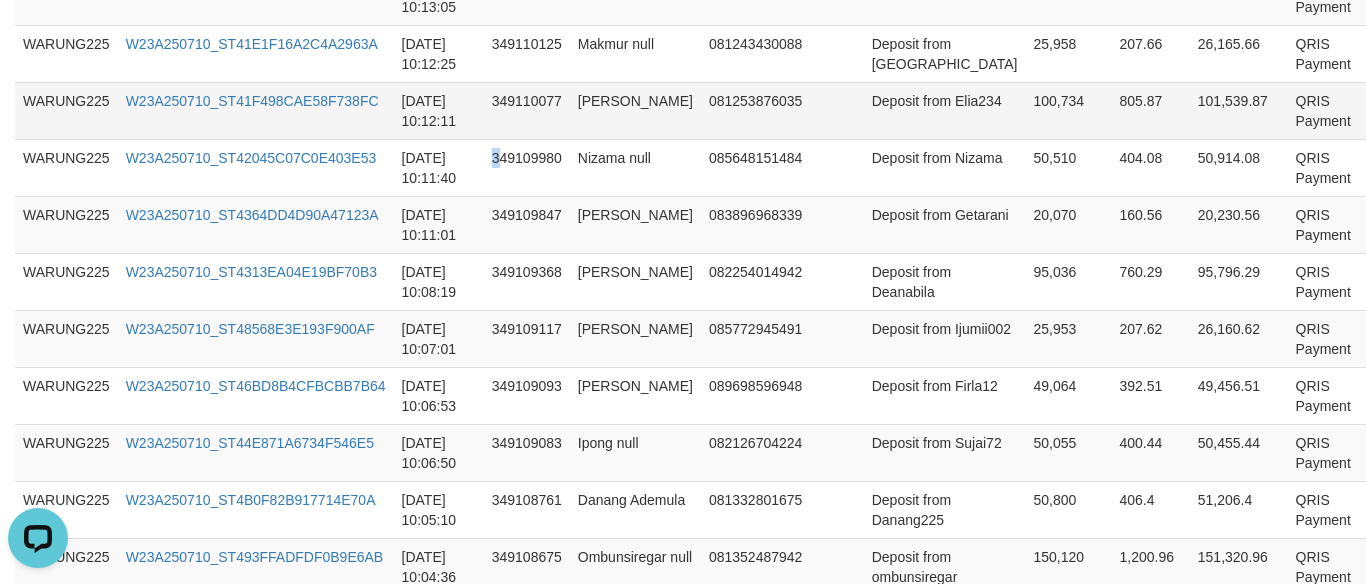 click on "WARUNG225 W23A250710_ST49F9A79C583E4F77E [DATE] 10:13:05 349110241 Handi Rukmana 081322588380 Deposit from Handi33 10,429 83.43 10,512.43 QRIS Payment U   WARUNG225 W23A250710_ST41E1F16A2C4A2963A [DATE] 10:12:25 349110125 Makmur null 081243430088 Deposit from Azkiah 25,958 207.66 26,165.66 QRIS Payment P   WARUNG225 W23A250710_ST41F498CAE58F738FC [DATE] 10:12:11 349110077 [PERSON_NAME] null 081253876035 Deposit from Elia234 100,734 805.87 101,539.87 QRIS Payment P   WARUNG225 W23A250710_ST42045C07C0E403E53 [DATE] 10:11:40 349109980 Nizama null 085648151484 Deposit from Nizama 50,510 404.08 50,914.08 QRIS Payment P   WARUNG225 W23A250710_ST4364DD4D90A47123A [DATE] 10:11:01 349109847 Fadilah Fauzi 083896968339 Deposit from Getarani 20,070 160.56 20,230.56 QRIS Payment P   WARUNG225 W23A250710_ST4313EA04E19BF70B3 [DATE] 10:08:19 349109368 [PERSON_NAME] 082254014942 Deposit from [GEOGRAPHIC_DATA] 95,036 760.29 95,796.29 QRIS Payment U   WARUNG225 W23A250710_ST48568E3E193F900AF [DATE] 10:07:01 349109117 U" at bounding box center [718, 681] 